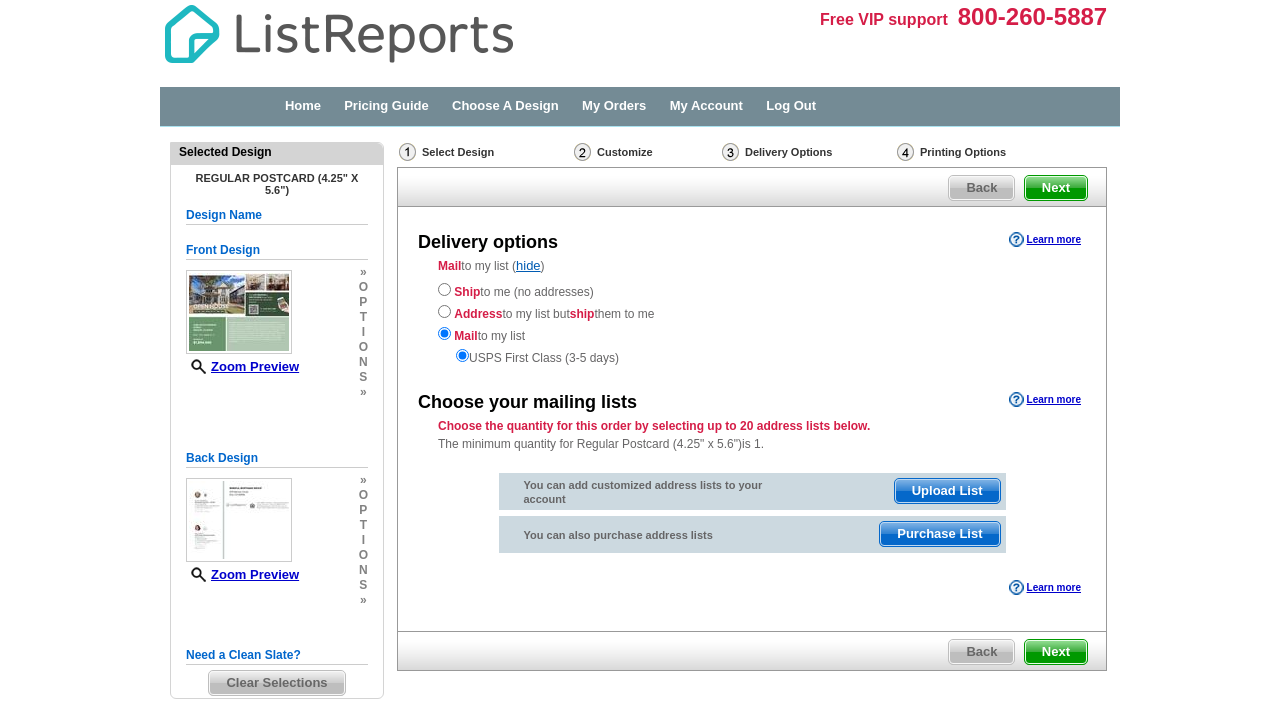 scroll, scrollTop: 0, scrollLeft: 0, axis: both 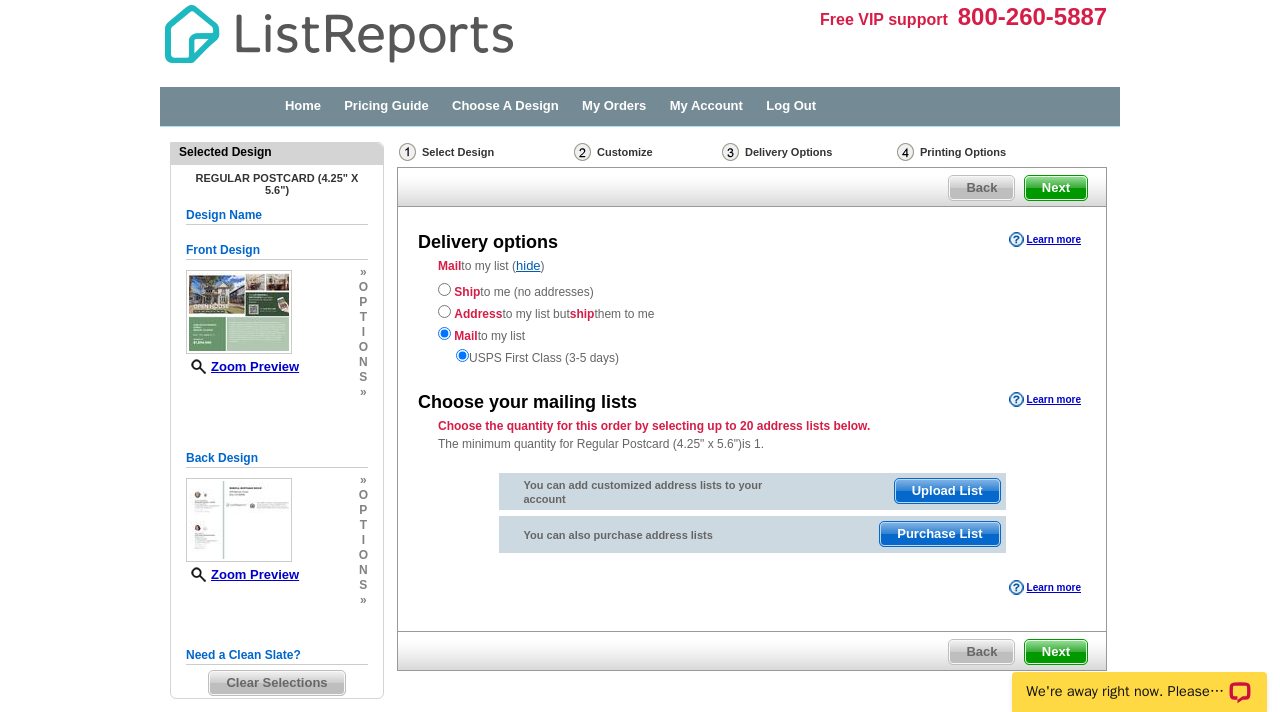 click on "Purchase List" at bounding box center [939, 534] 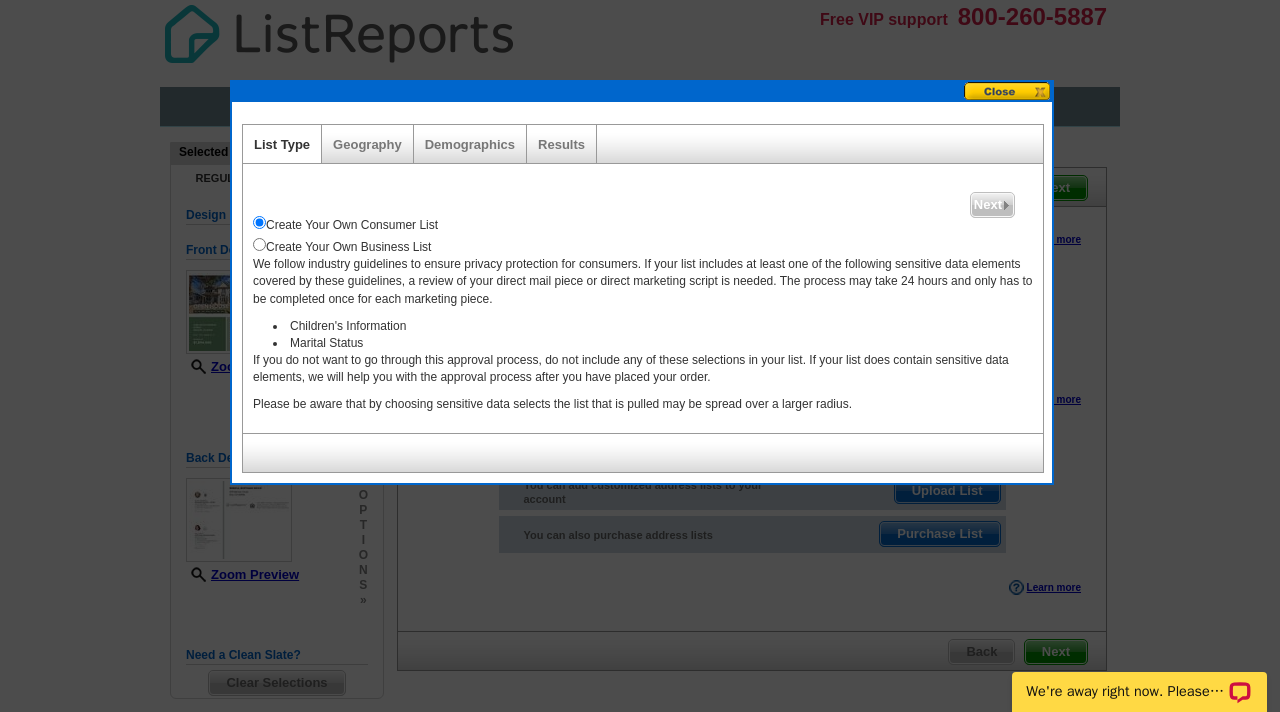 click on "Create Your Own Business List" at bounding box center [643, 245] 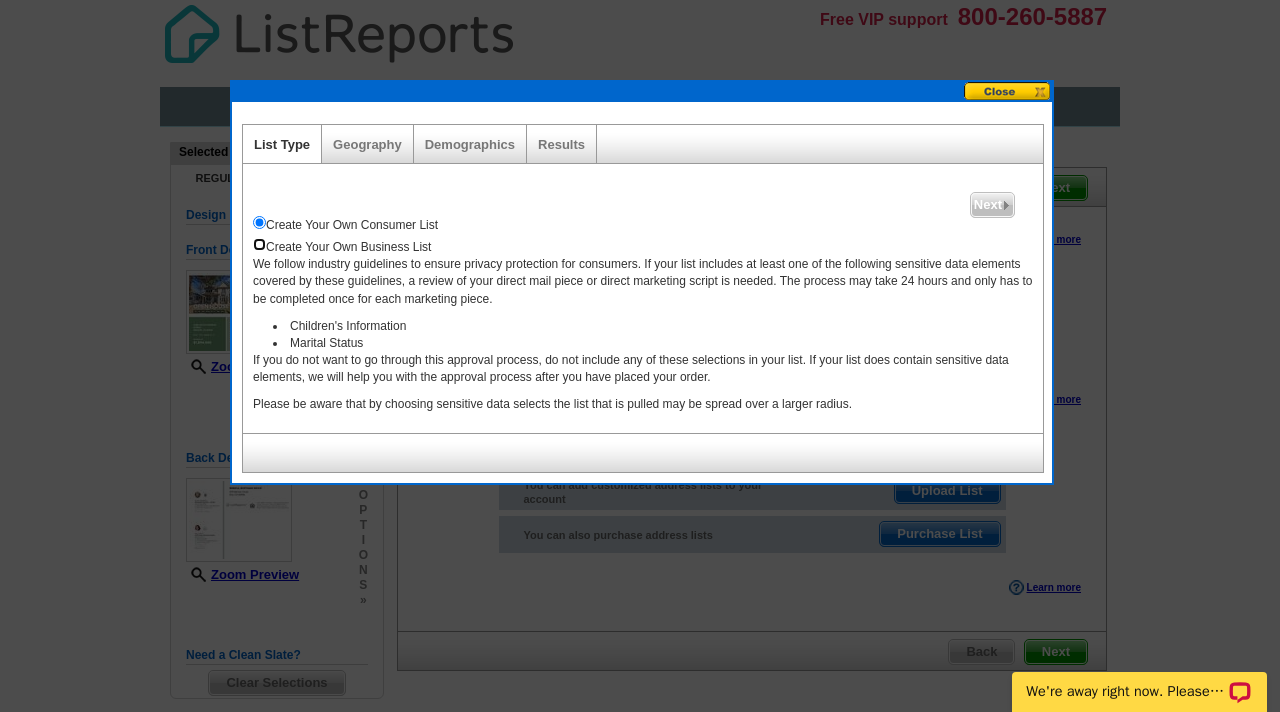 click at bounding box center (259, 244) 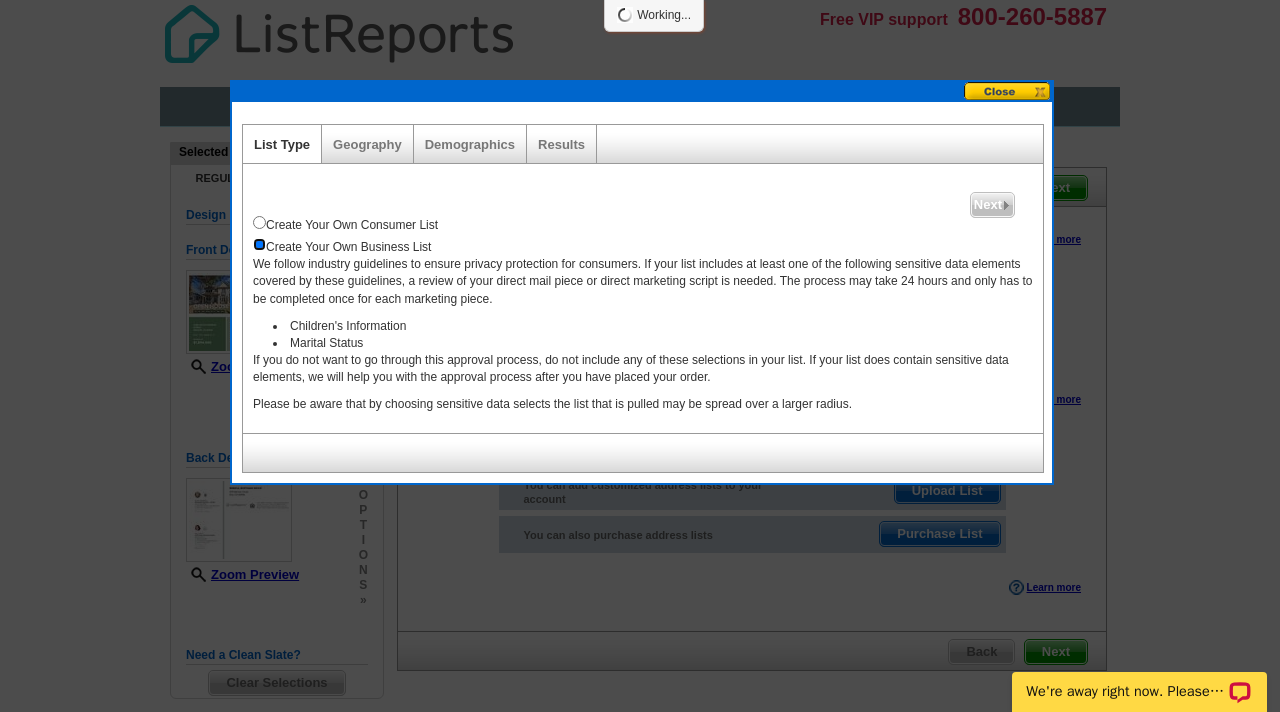 scroll, scrollTop: 0, scrollLeft: 0, axis: both 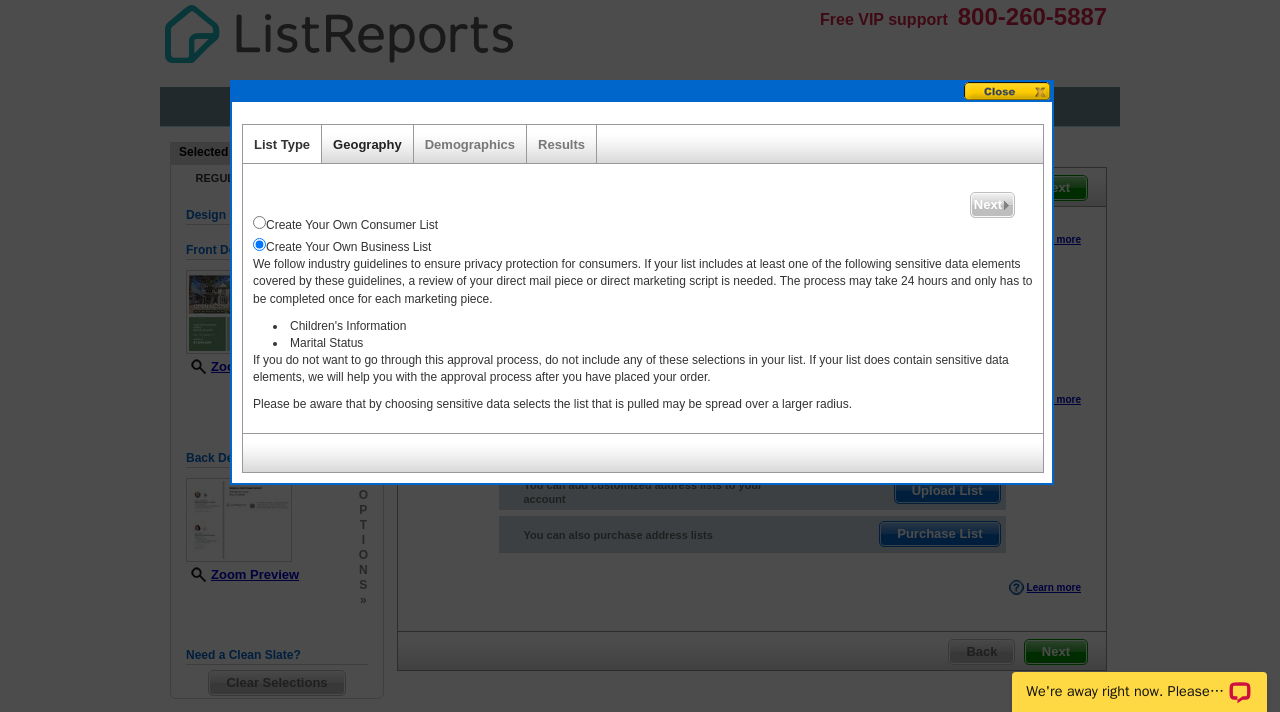 click on "Geography" at bounding box center (367, 144) 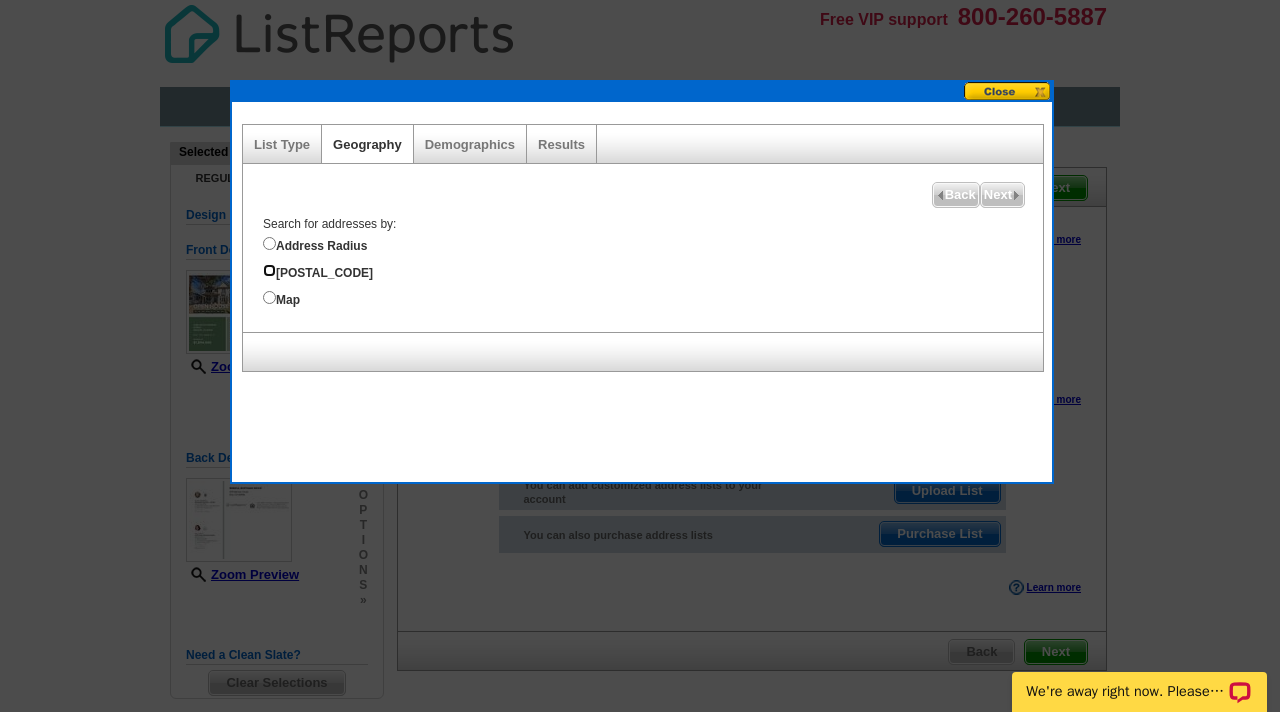 click on "Zip Codes" at bounding box center (269, 243) 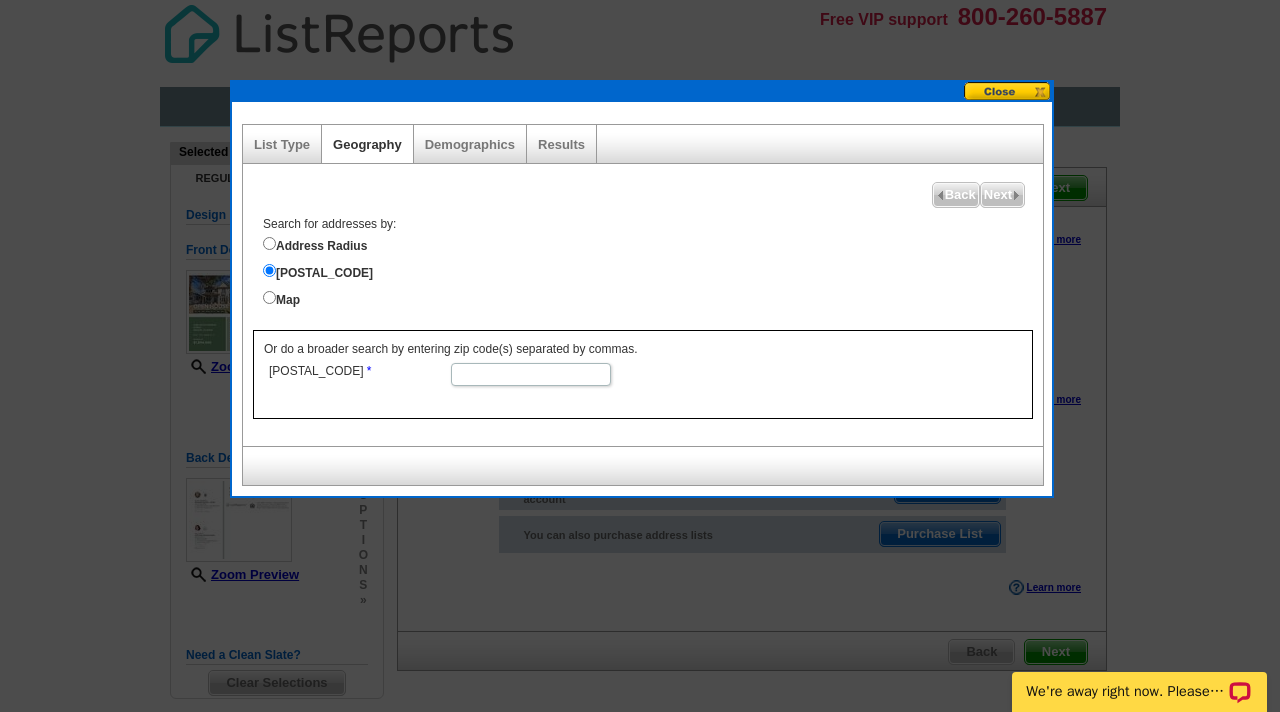 click on "Zip Codes" at bounding box center [531, 374] 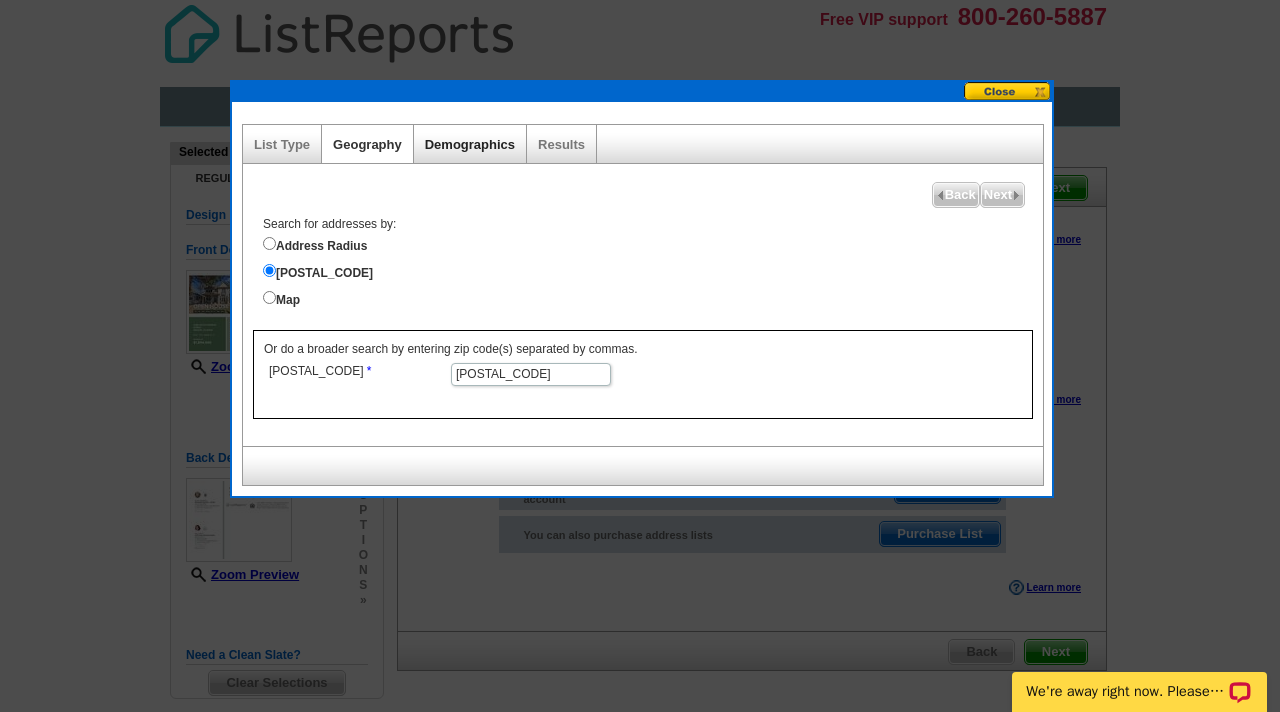 type on "80210" 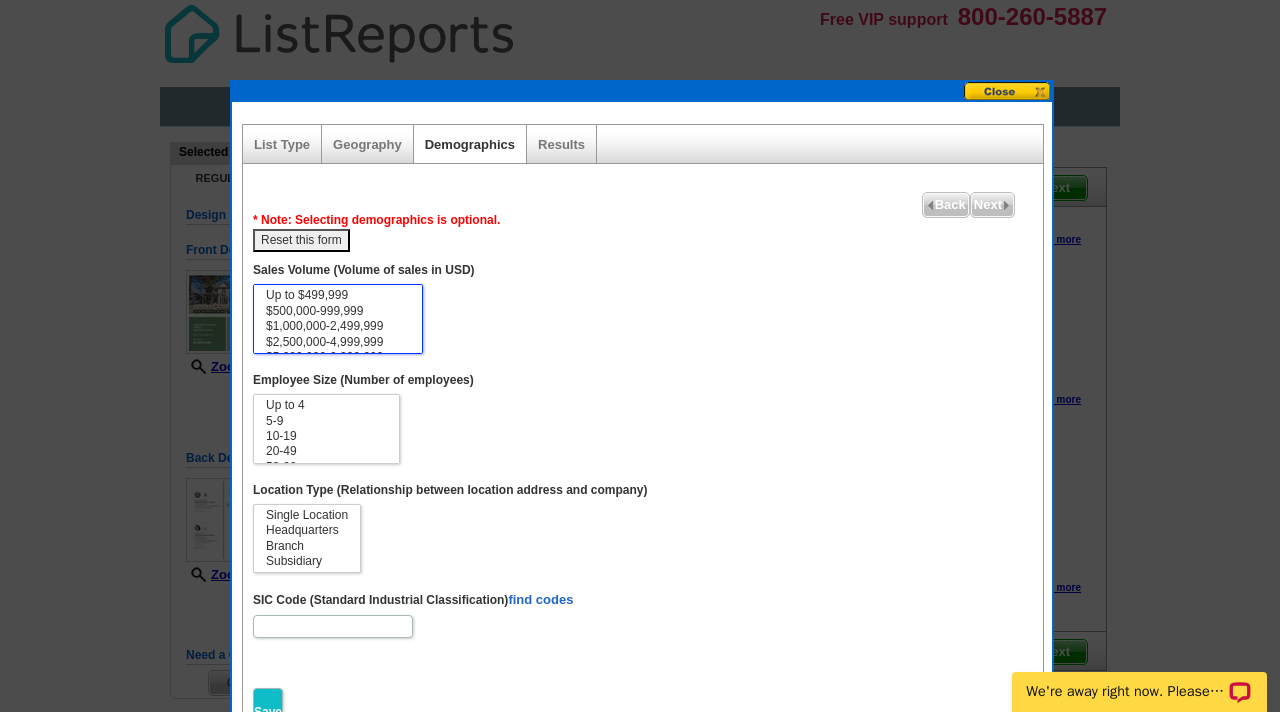 select on "1000000-2499999" 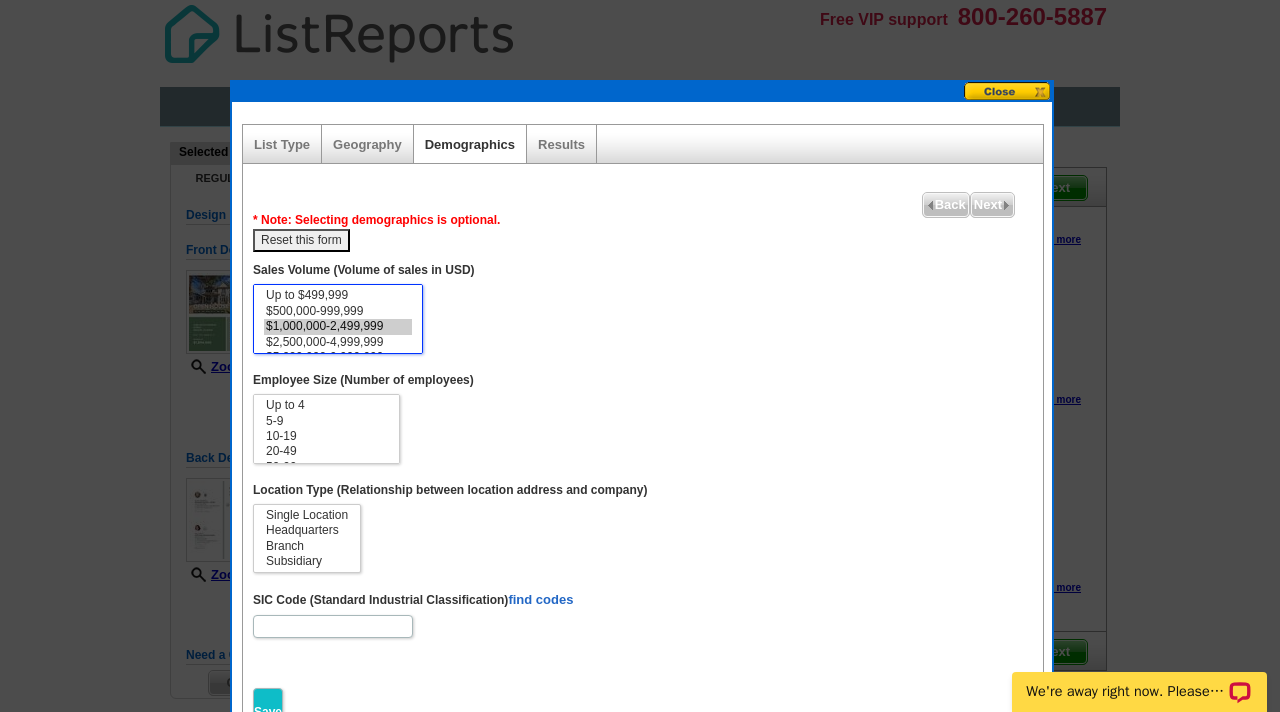 click on "$1,000,000-2,499,999" at bounding box center (338, 326) 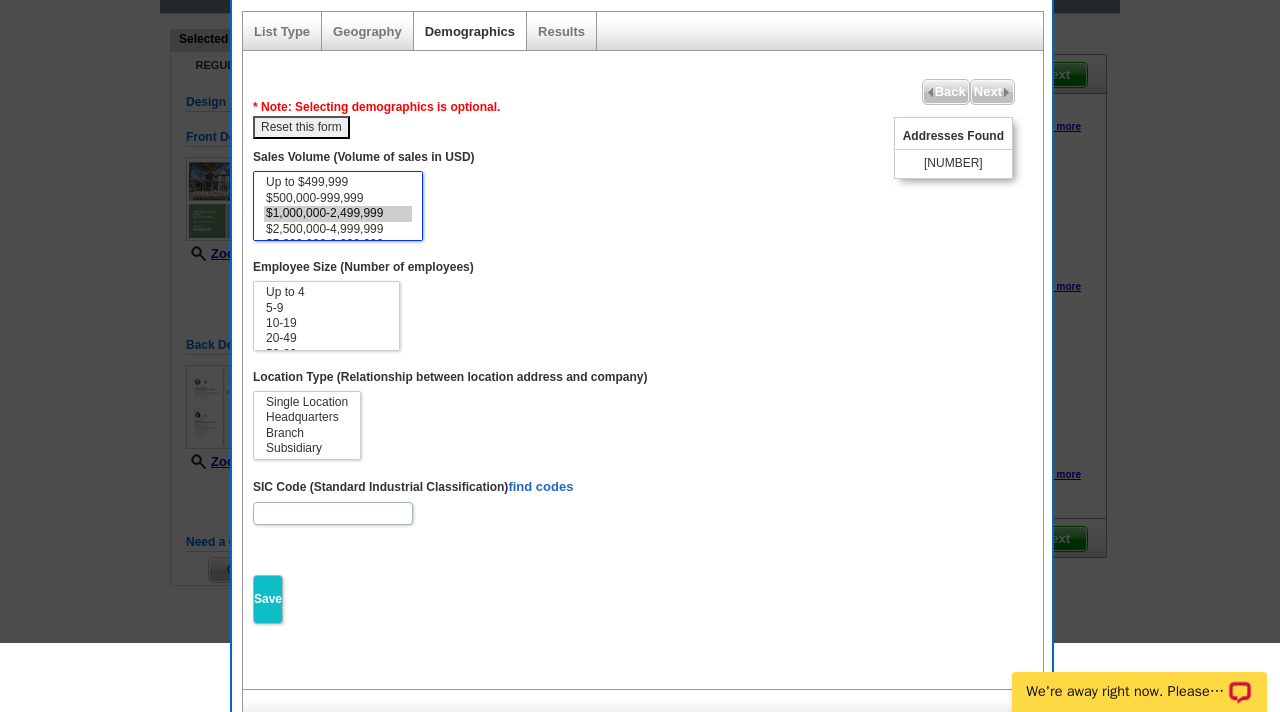 scroll, scrollTop: 141, scrollLeft: 0, axis: vertical 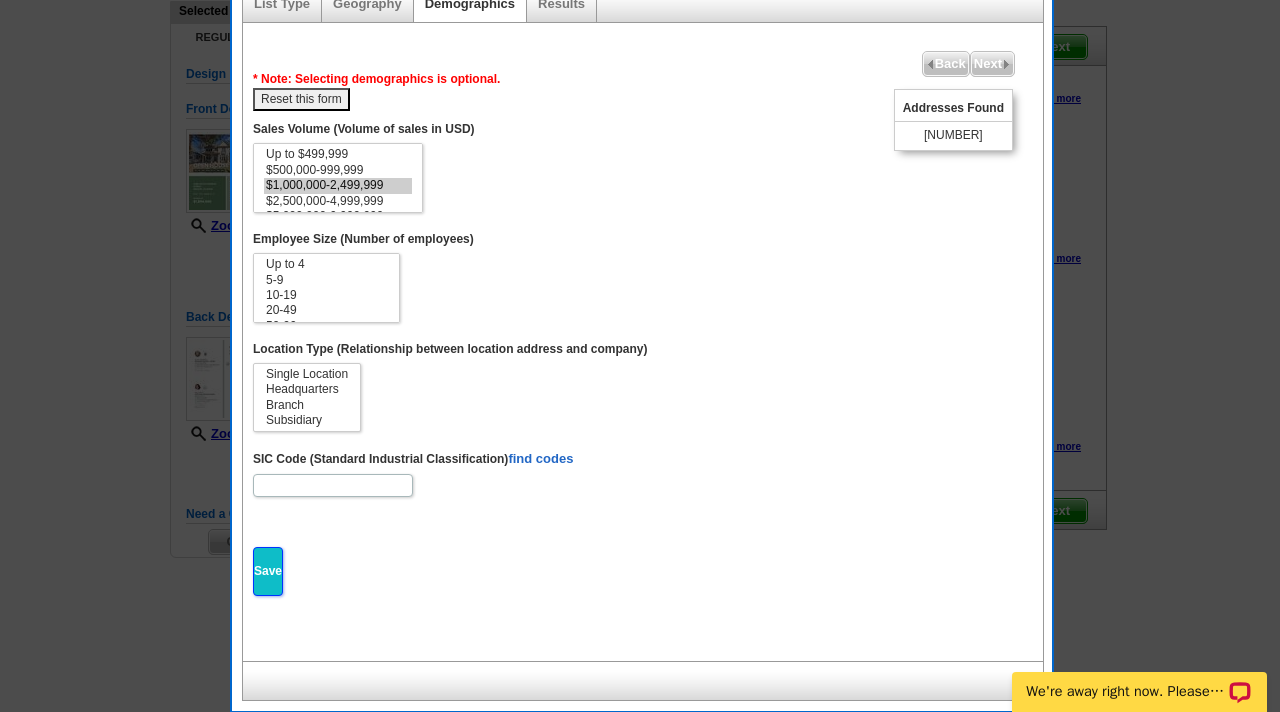 click on "Save" at bounding box center [268, 571] 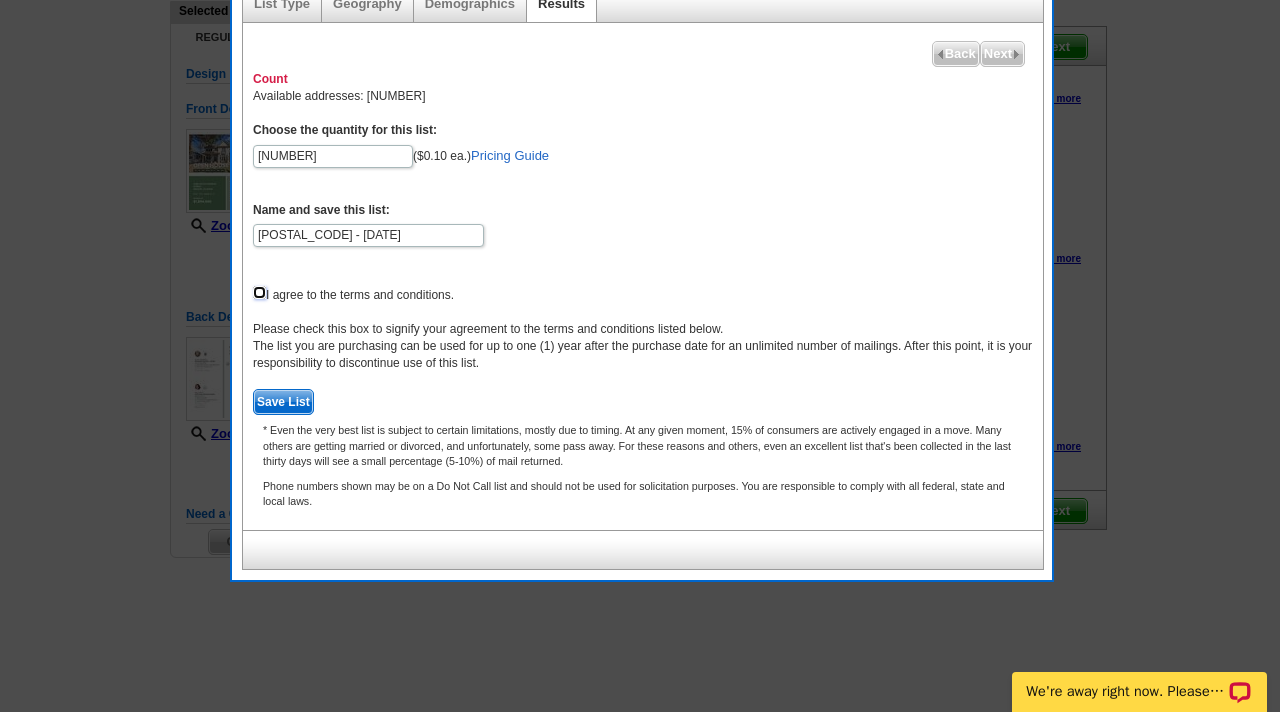 click at bounding box center [259, 292] 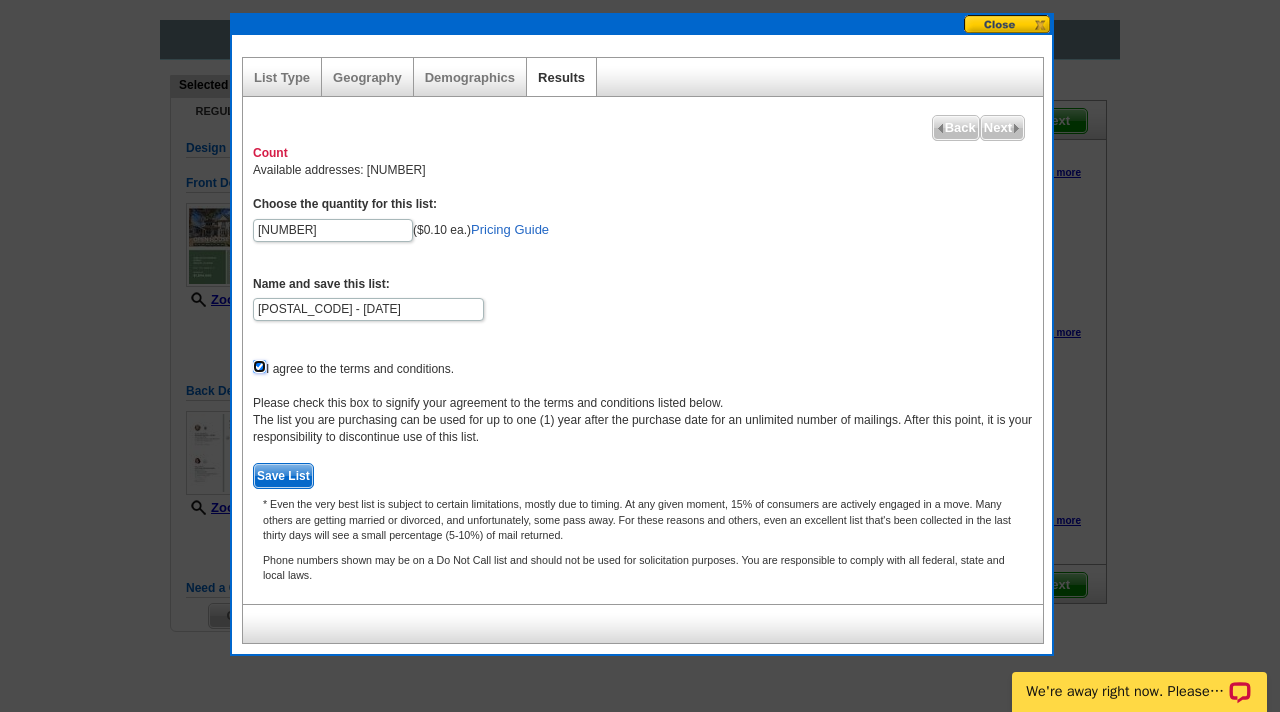 scroll, scrollTop: 78, scrollLeft: 0, axis: vertical 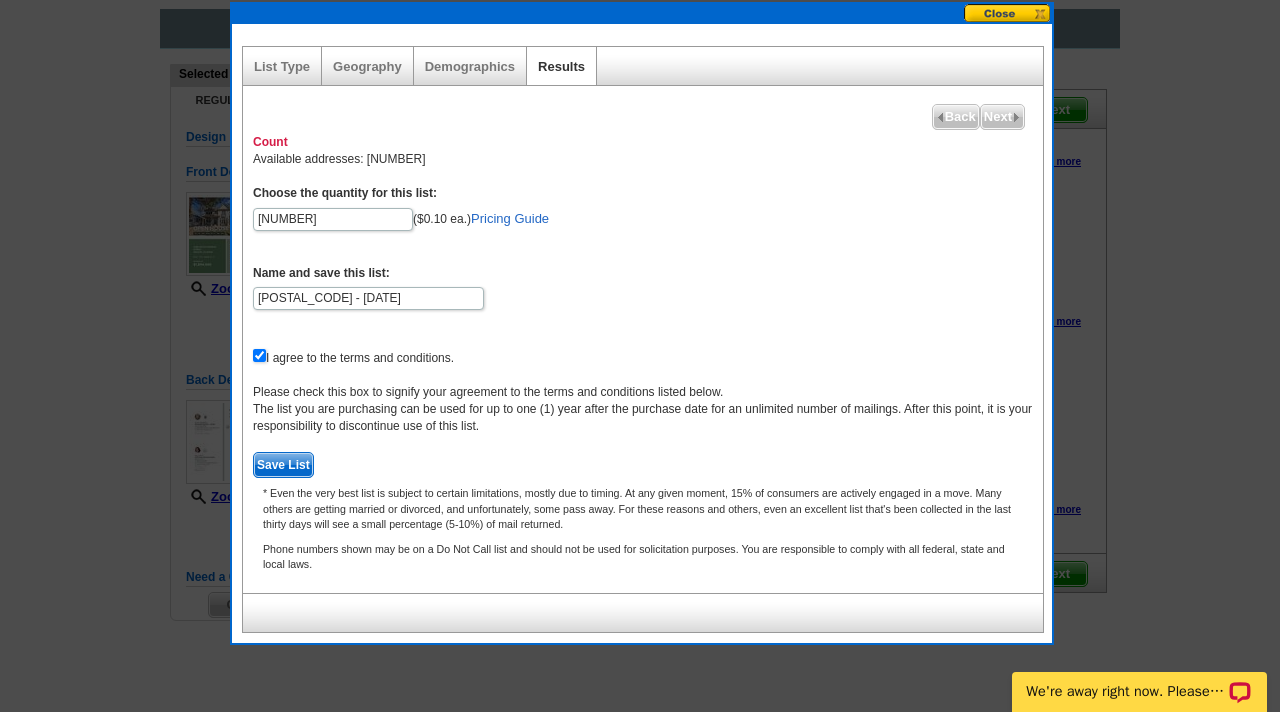 click on "Save List" at bounding box center [283, 465] 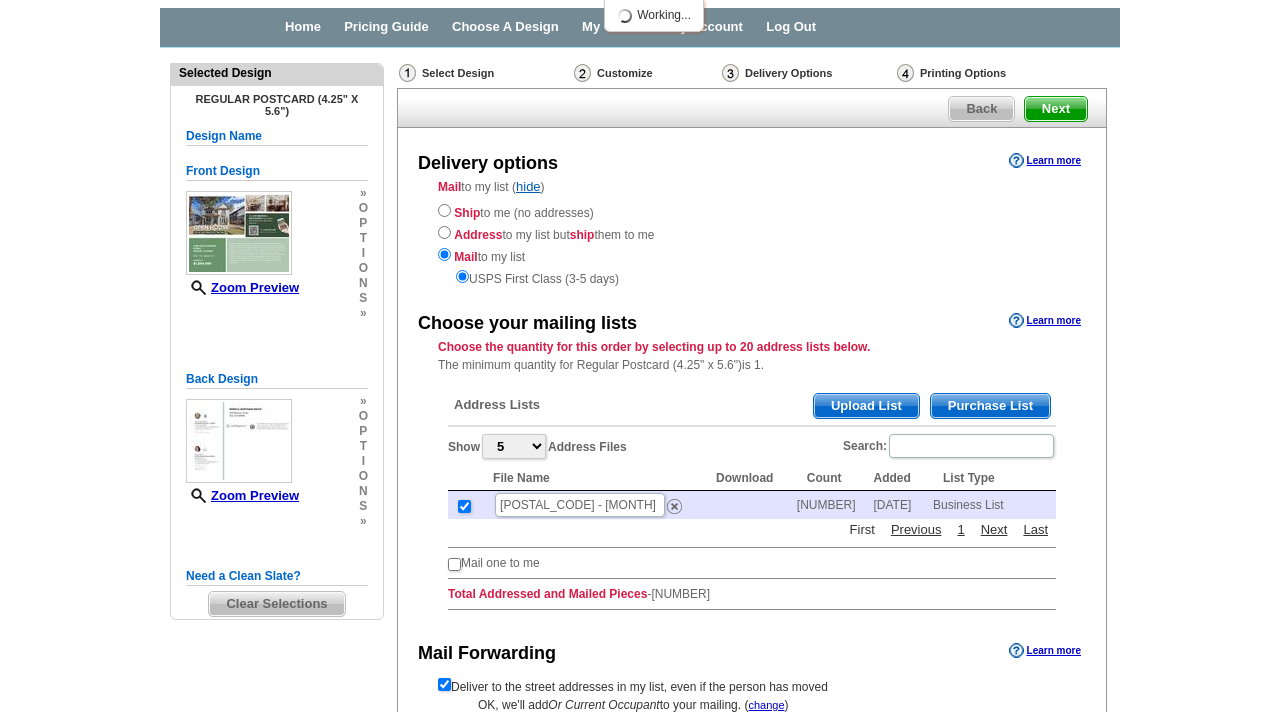 scroll, scrollTop: 78, scrollLeft: 0, axis: vertical 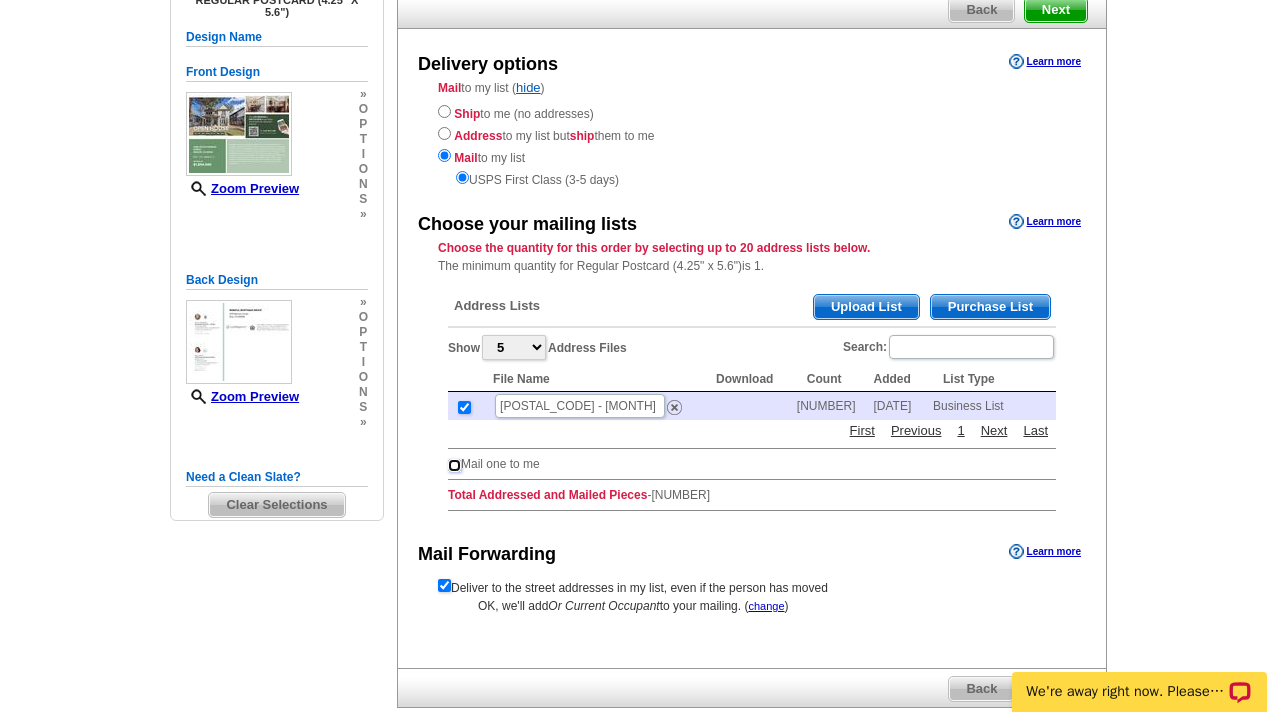 click at bounding box center (454, 465) 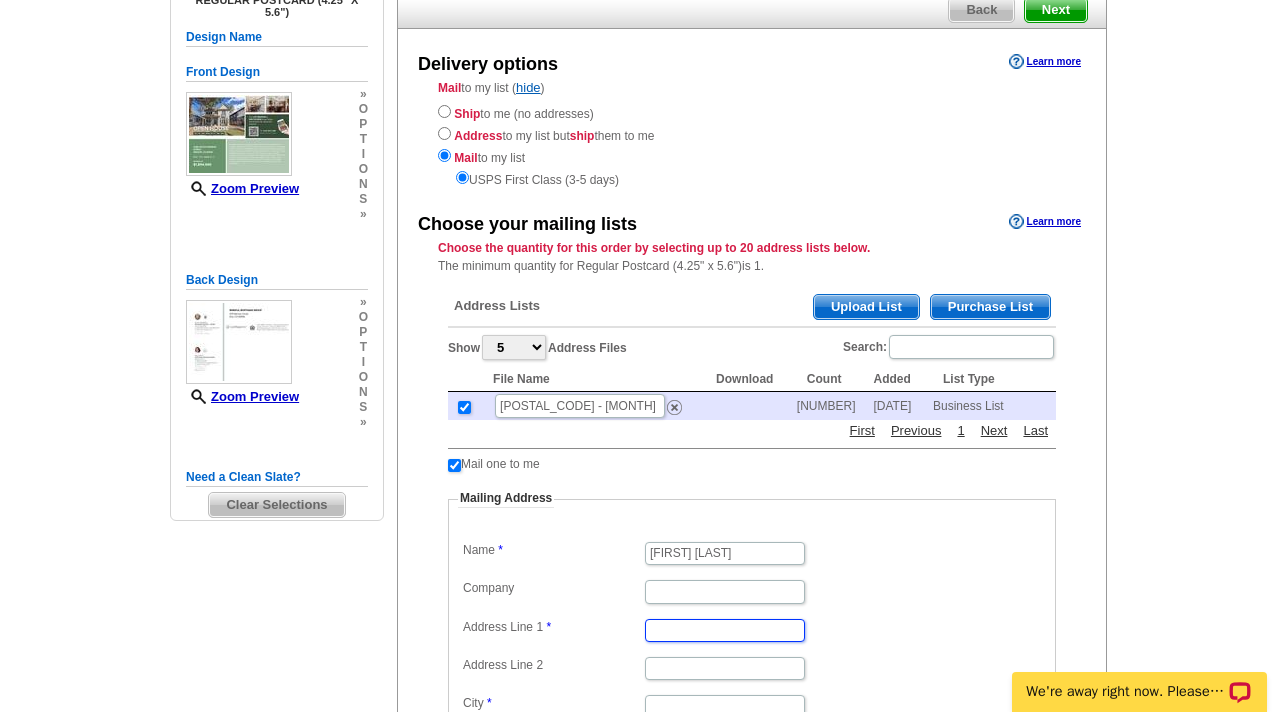 click on "Address Line 1" at bounding box center (725, 630) 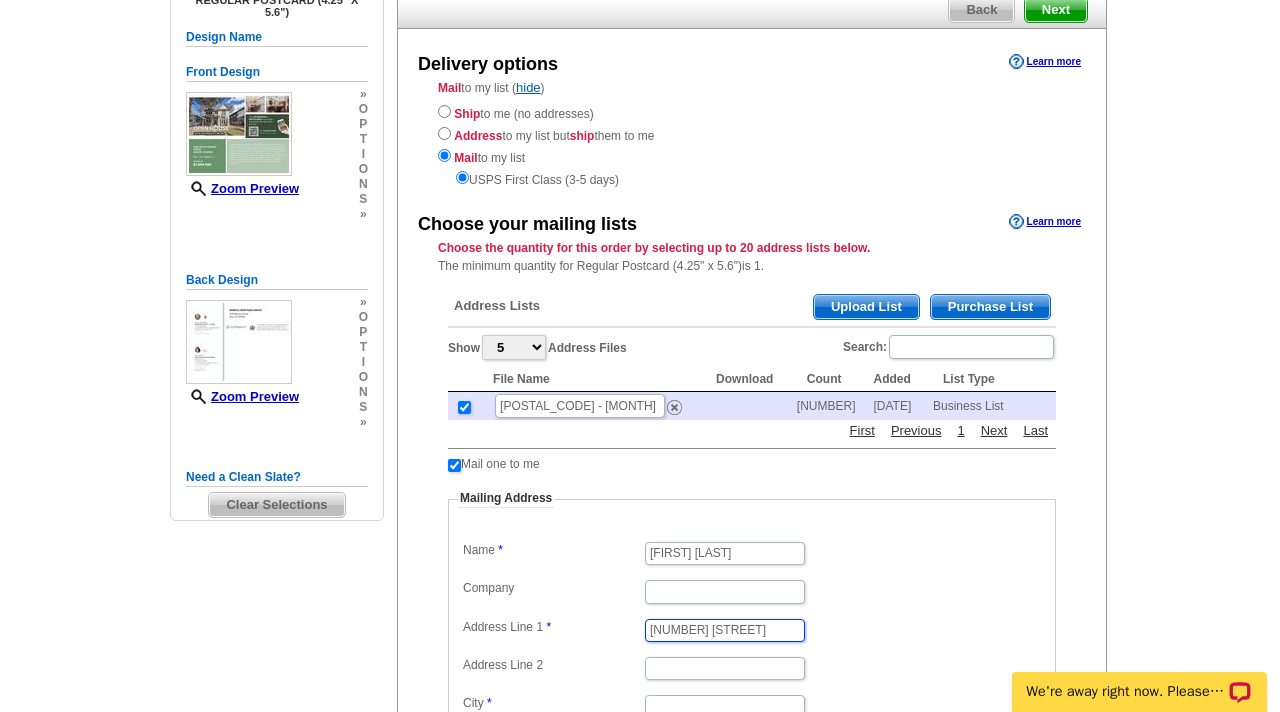 type on "MacKinney Real Estate" 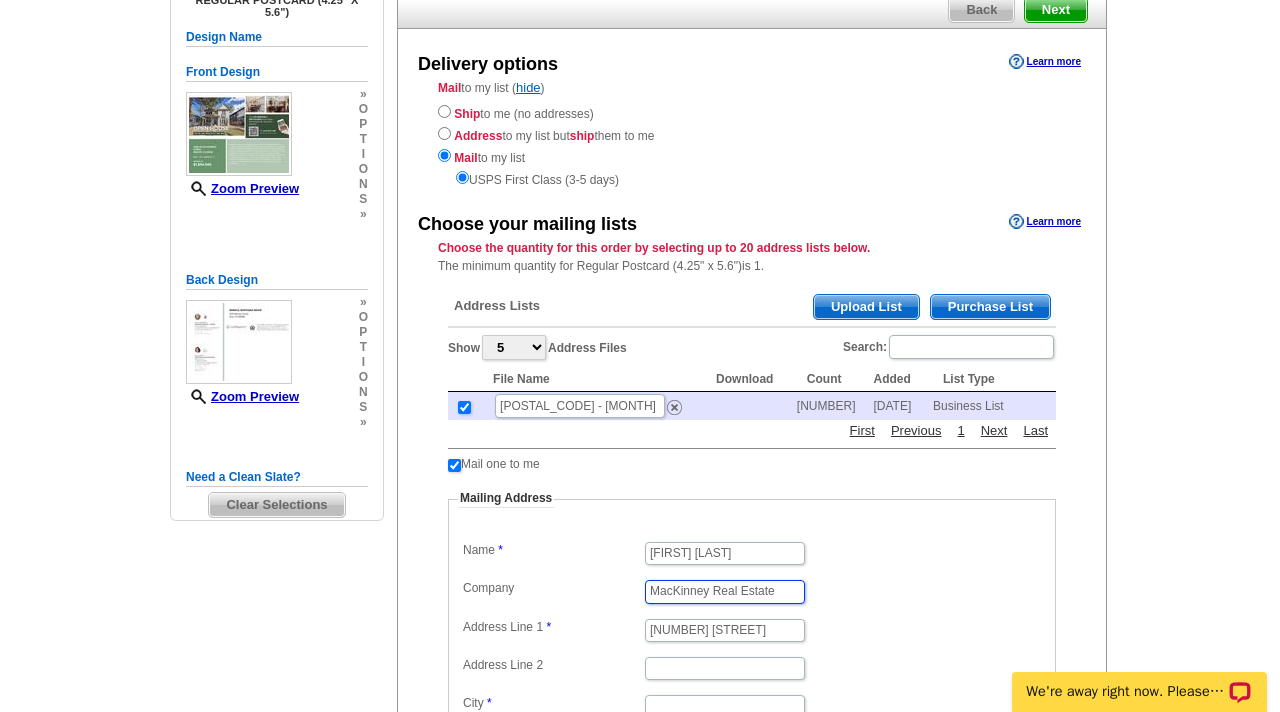 type on "[CITY]" 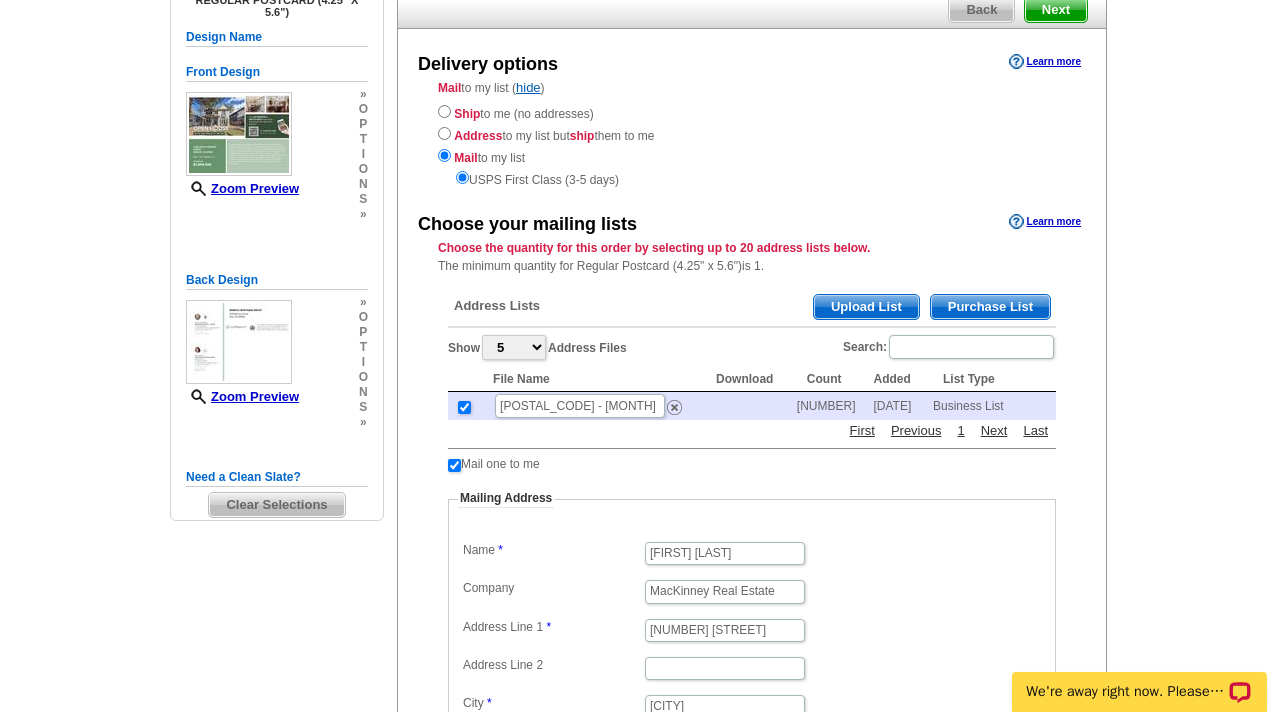 select on "[STATE_CODE]" 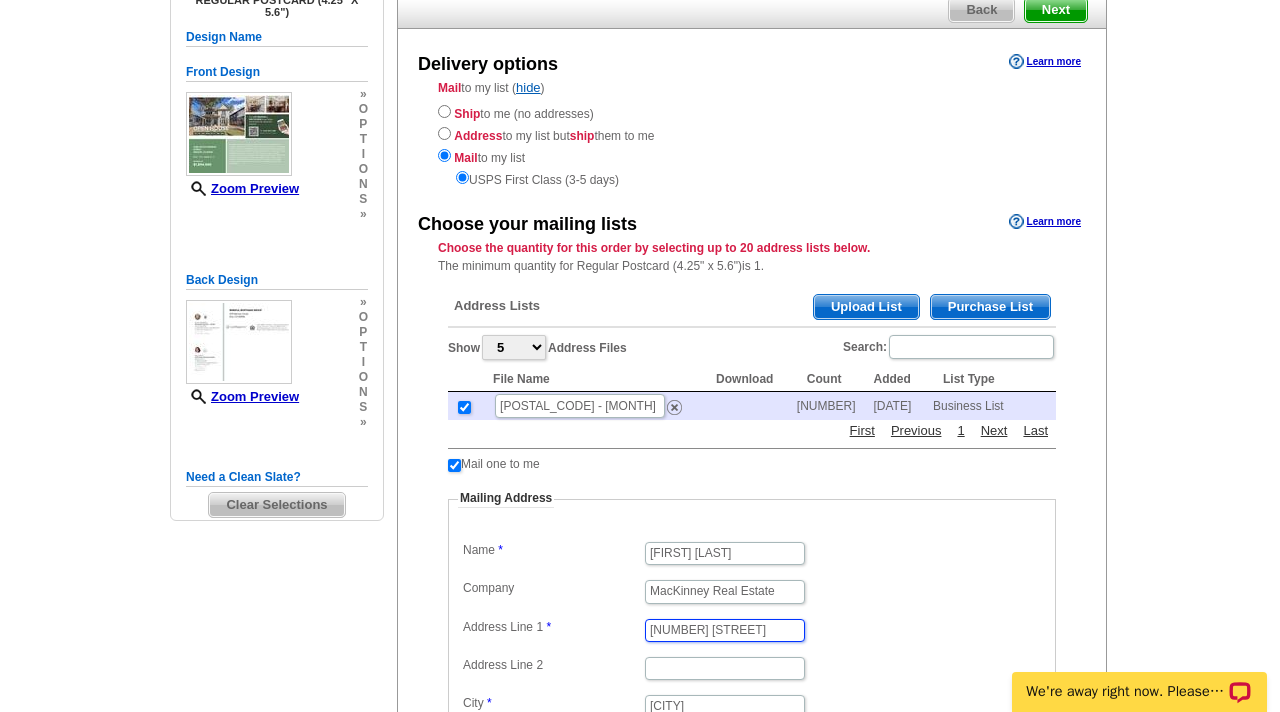 scroll, scrollTop: 0, scrollLeft: 0, axis: both 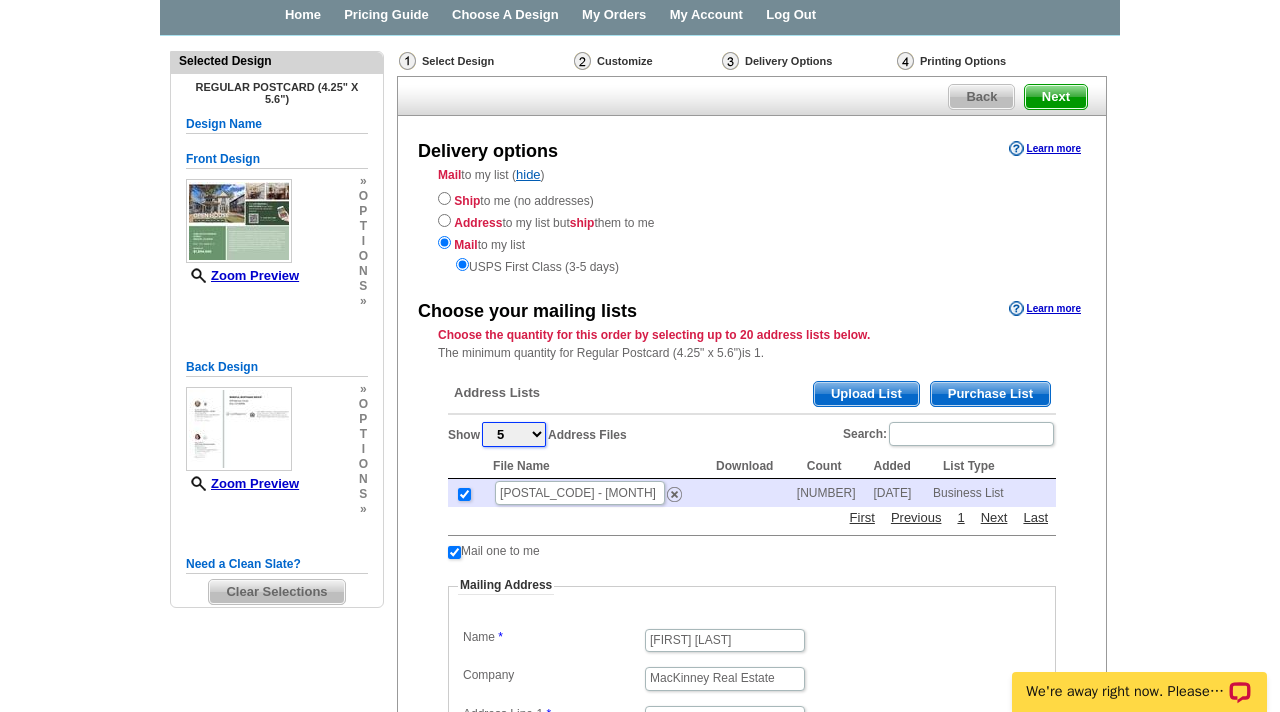 click on "5 10 25 50 100" at bounding box center (514, 434) 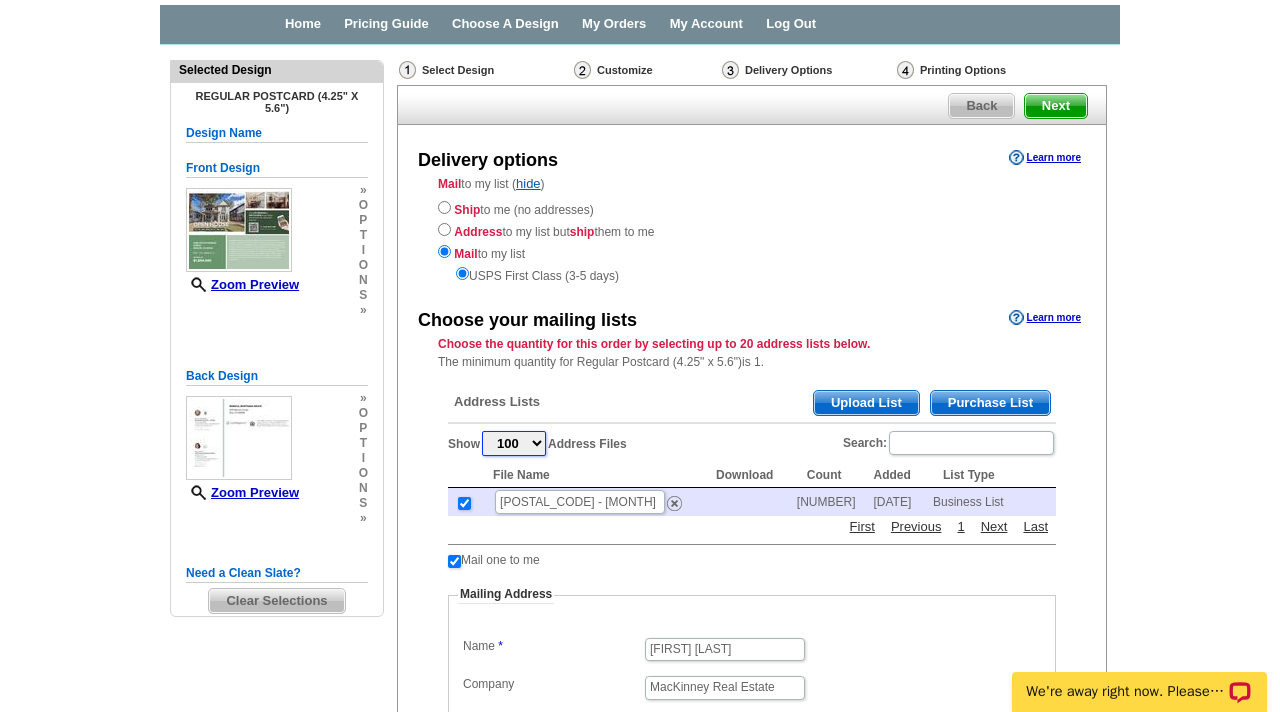 scroll, scrollTop: 77, scrollLeft: 0, axis: vertical 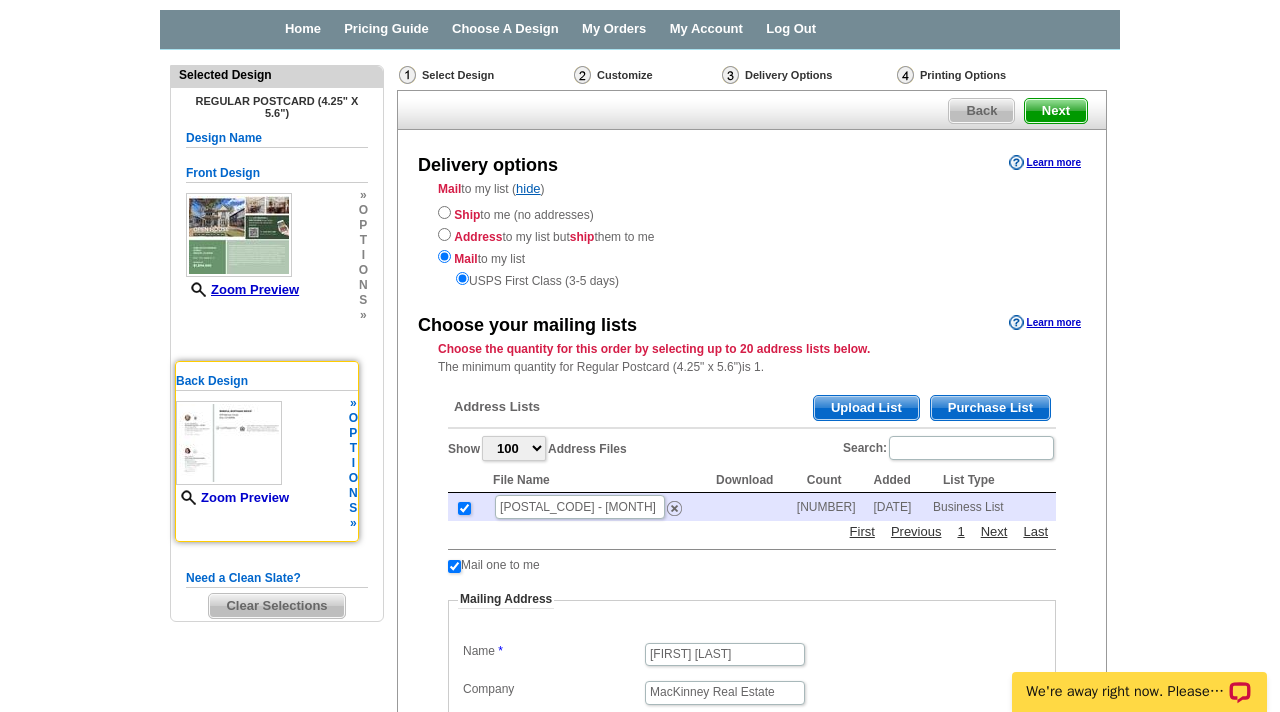 click on "Zoom Preview" at bounding box center [232, 497] 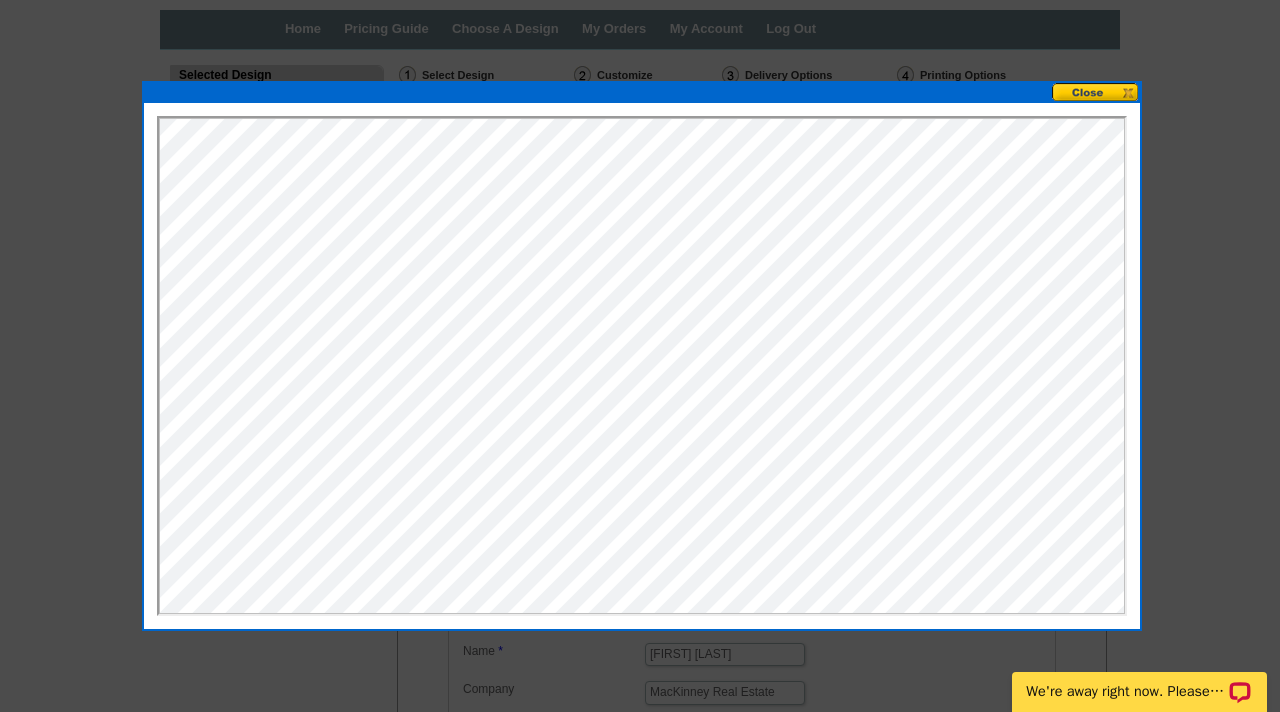 scroll, scrollTop: 0, scrollLeft: 0, axis: both 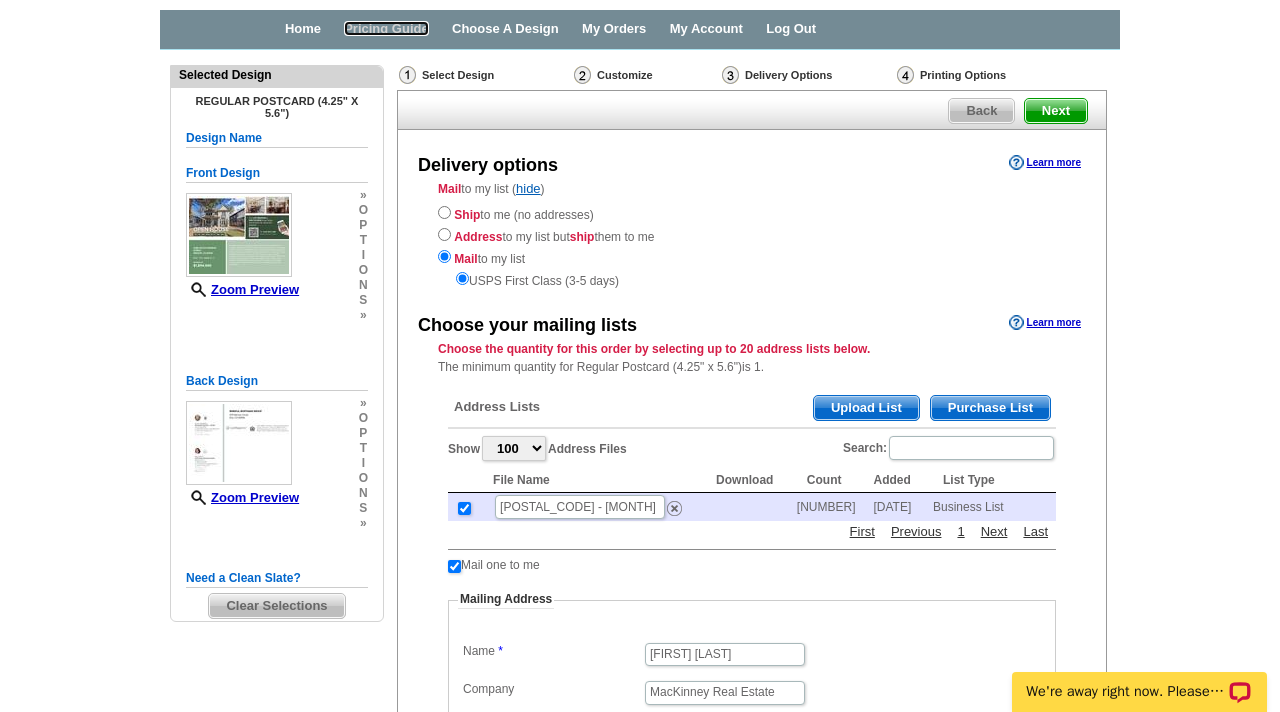 click on "Pricing Guide" at bounding box center [386, 28] 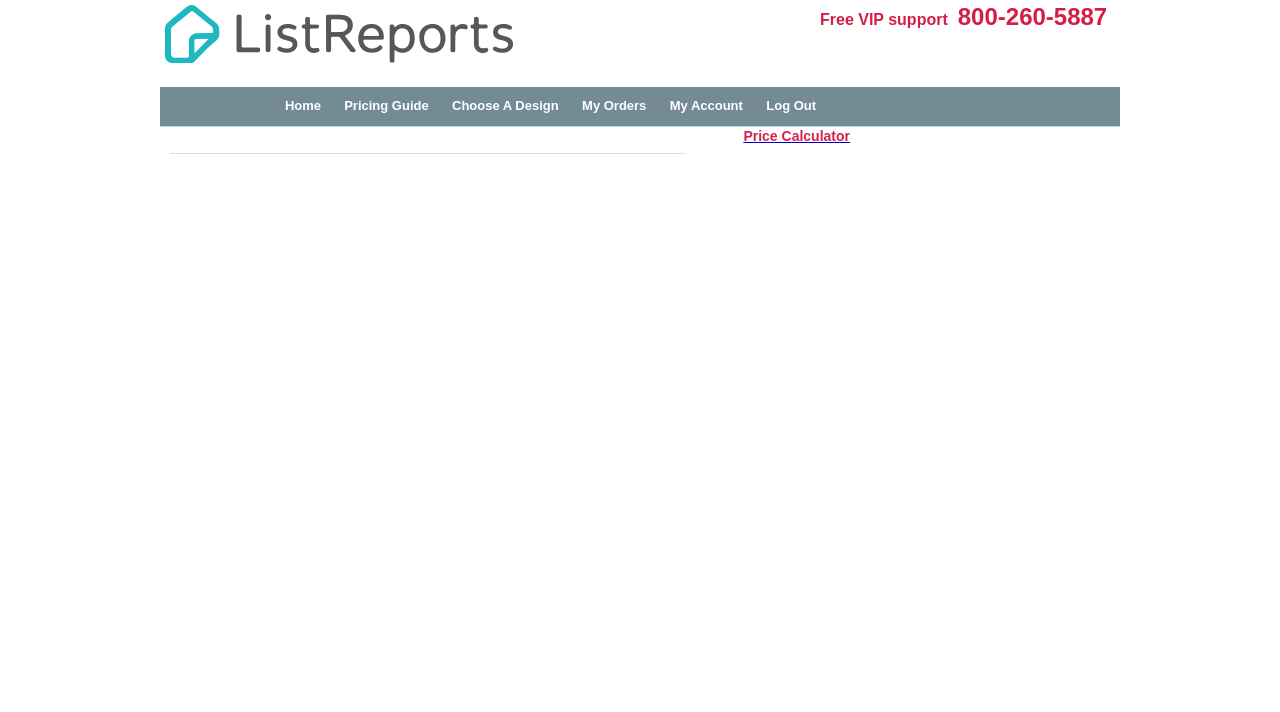 scroll, scrollTop: 0, scrollLeft: 0, axis: both 